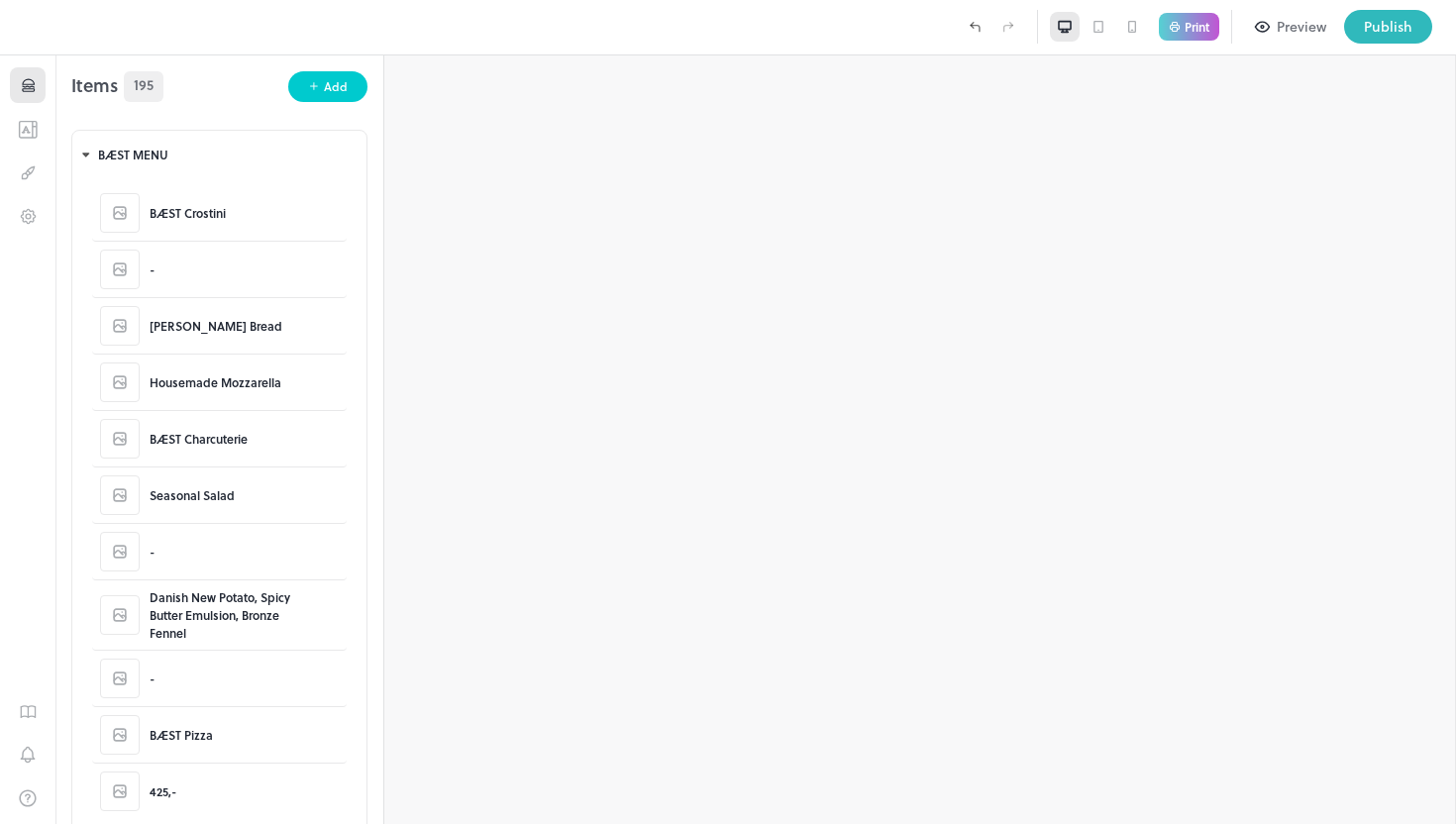 scroll, scrollTop: 0, scrollLeft: 0, axis: both 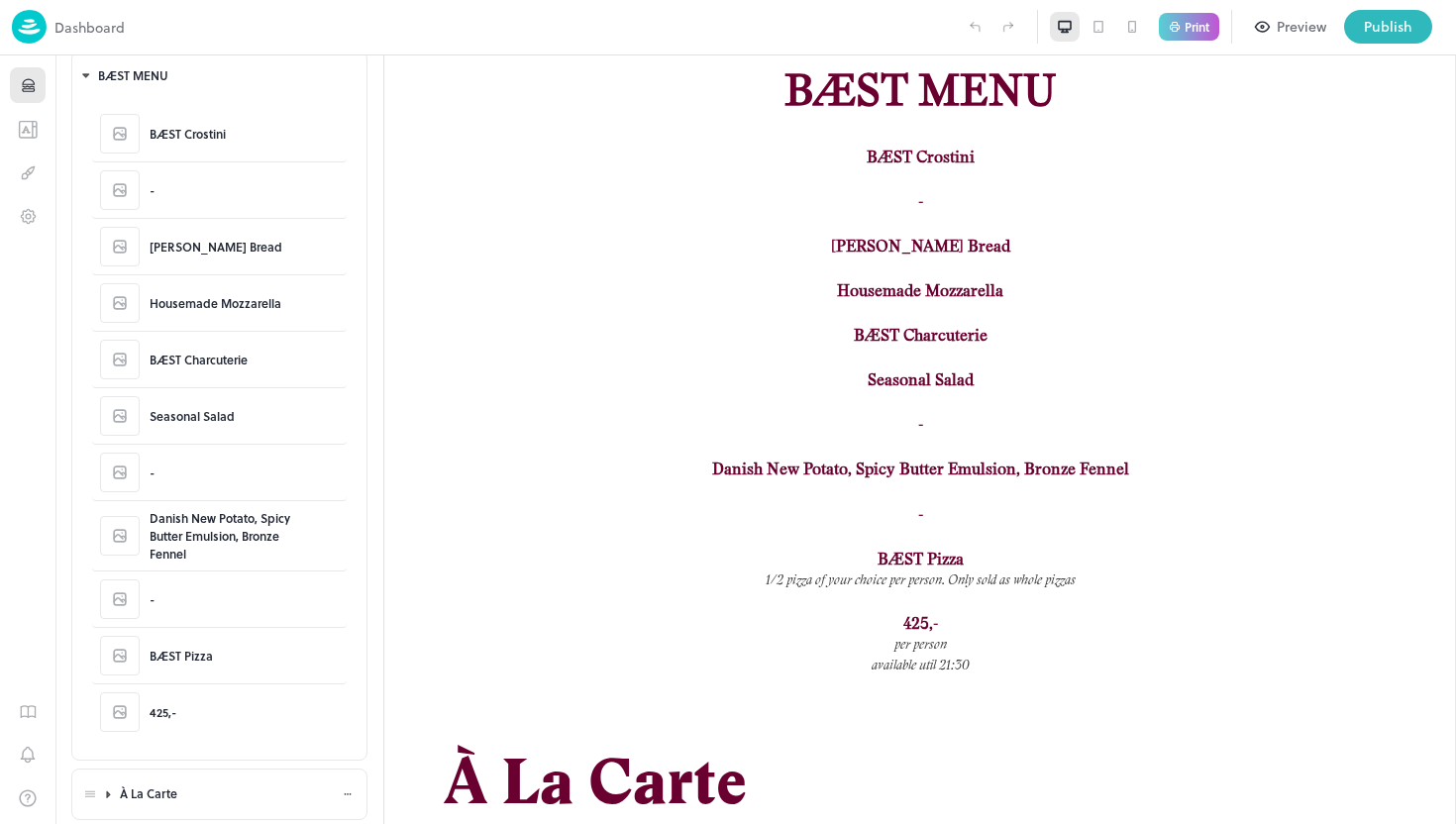 click on "À La Carte" at bounding box center [231, 793] 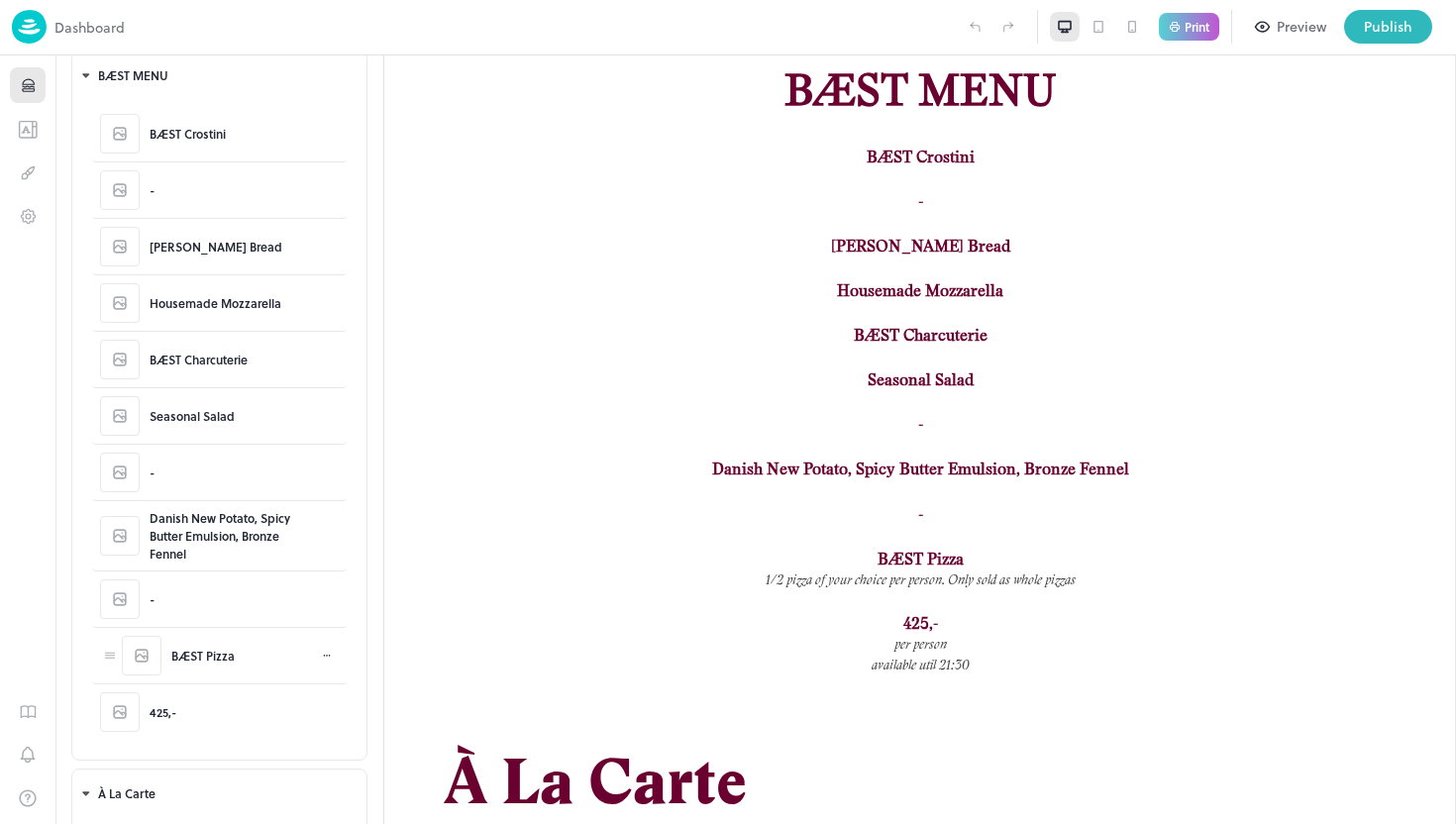 scroll, scrollTop: 401, scrollLeft: 0, axis: vertical 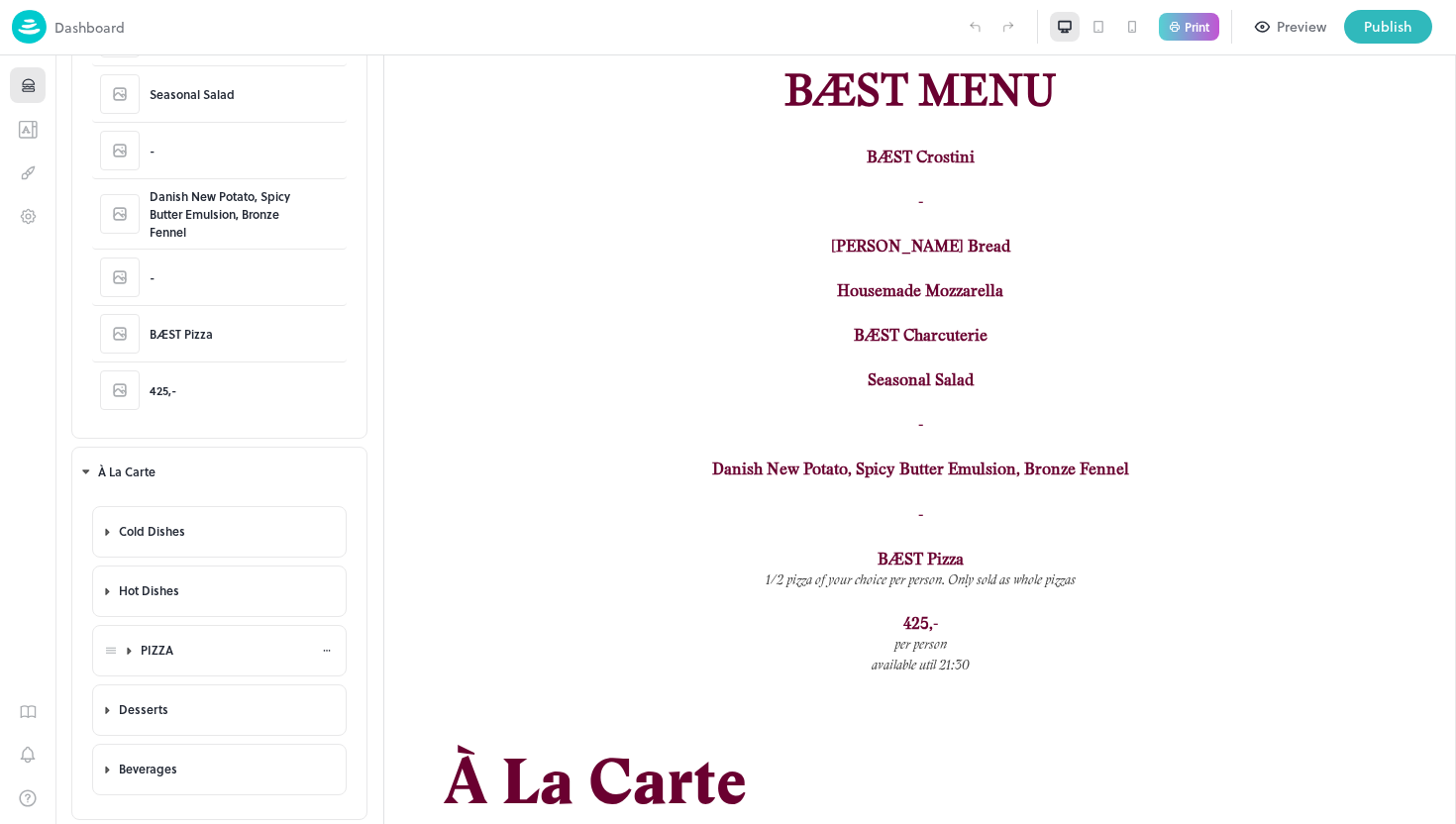 click on "PIZZA" at bounding box center (231, 650) 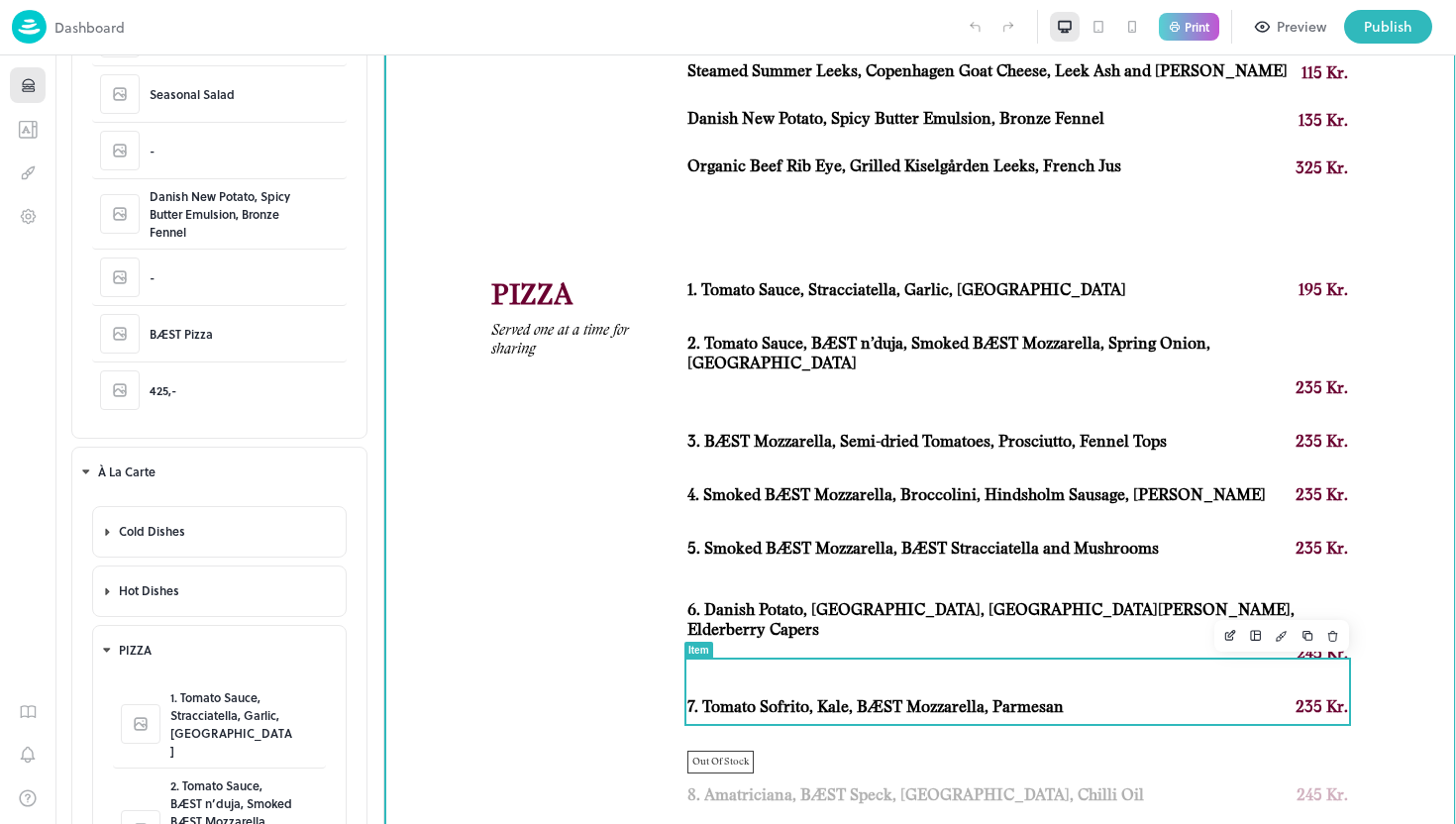 scroll, scrollTop: 1507, scrollLeft: 0, axis: vertical 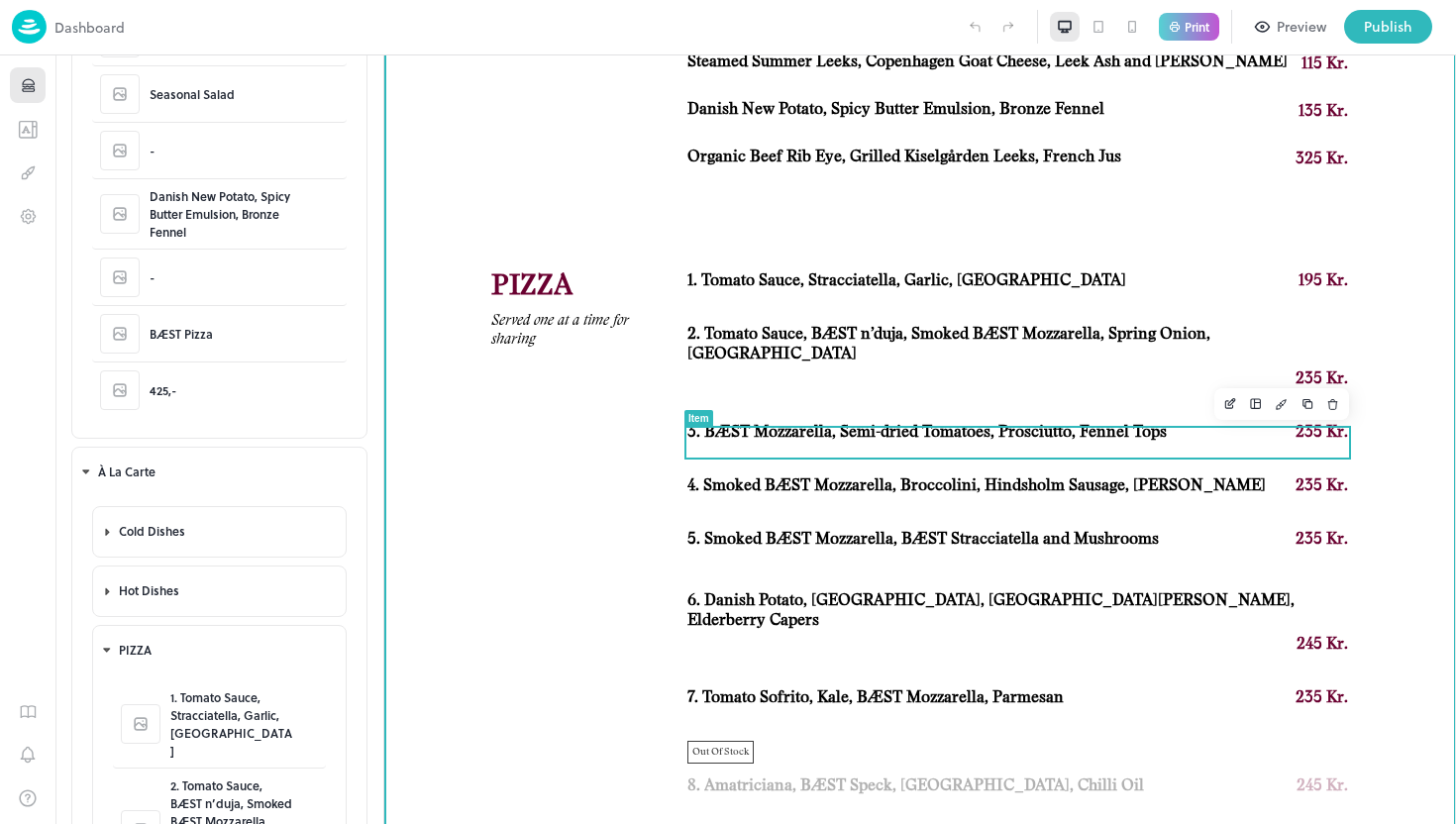 click on "4. Smoked BÆST Mozzarella, Broccolini, Hindsholm Sausage, [PERSON_NAME]" at bounding box center (977, 485) 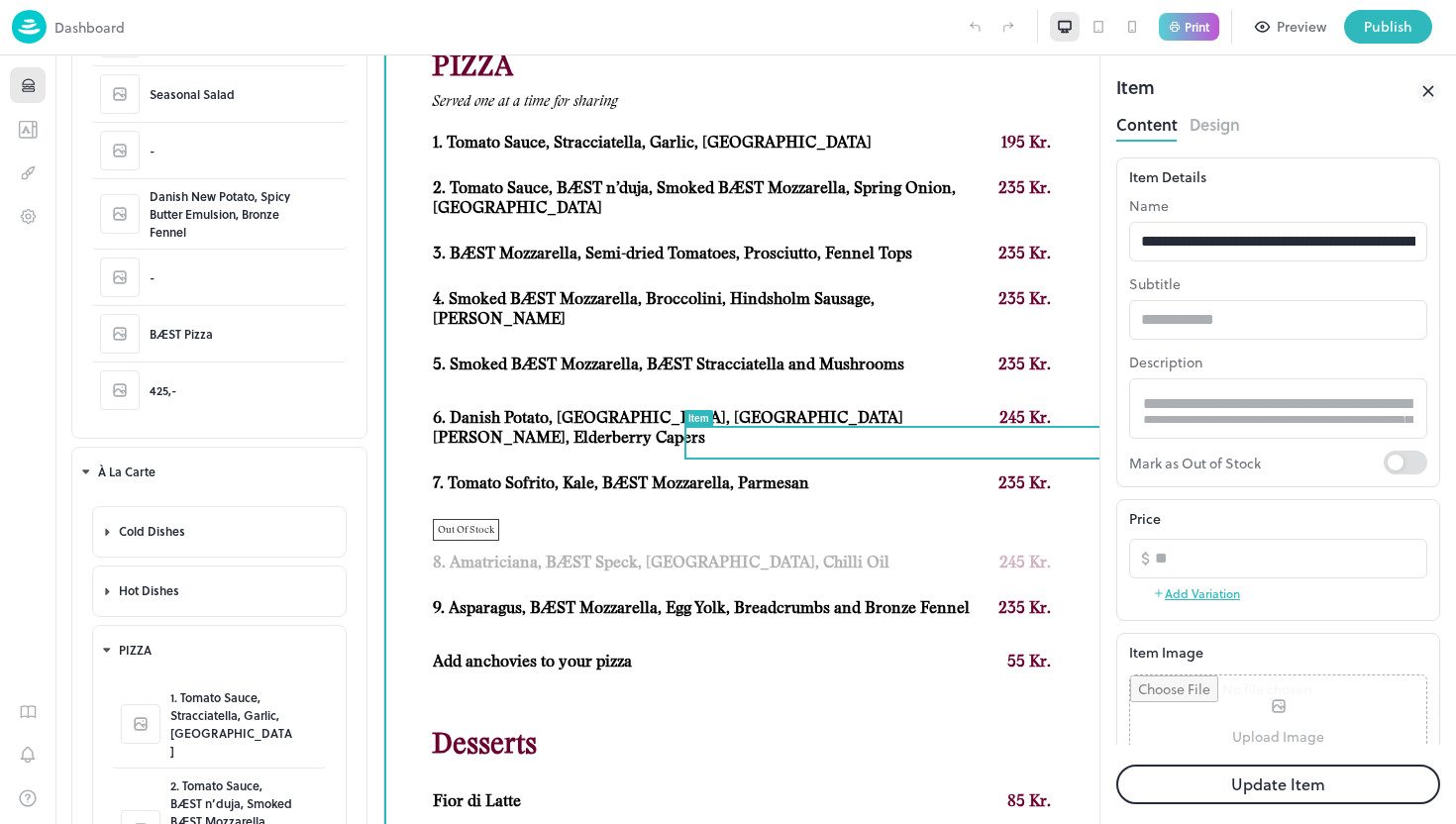scroll, scrollTop: 0, scrollLeft: 0, axis: both 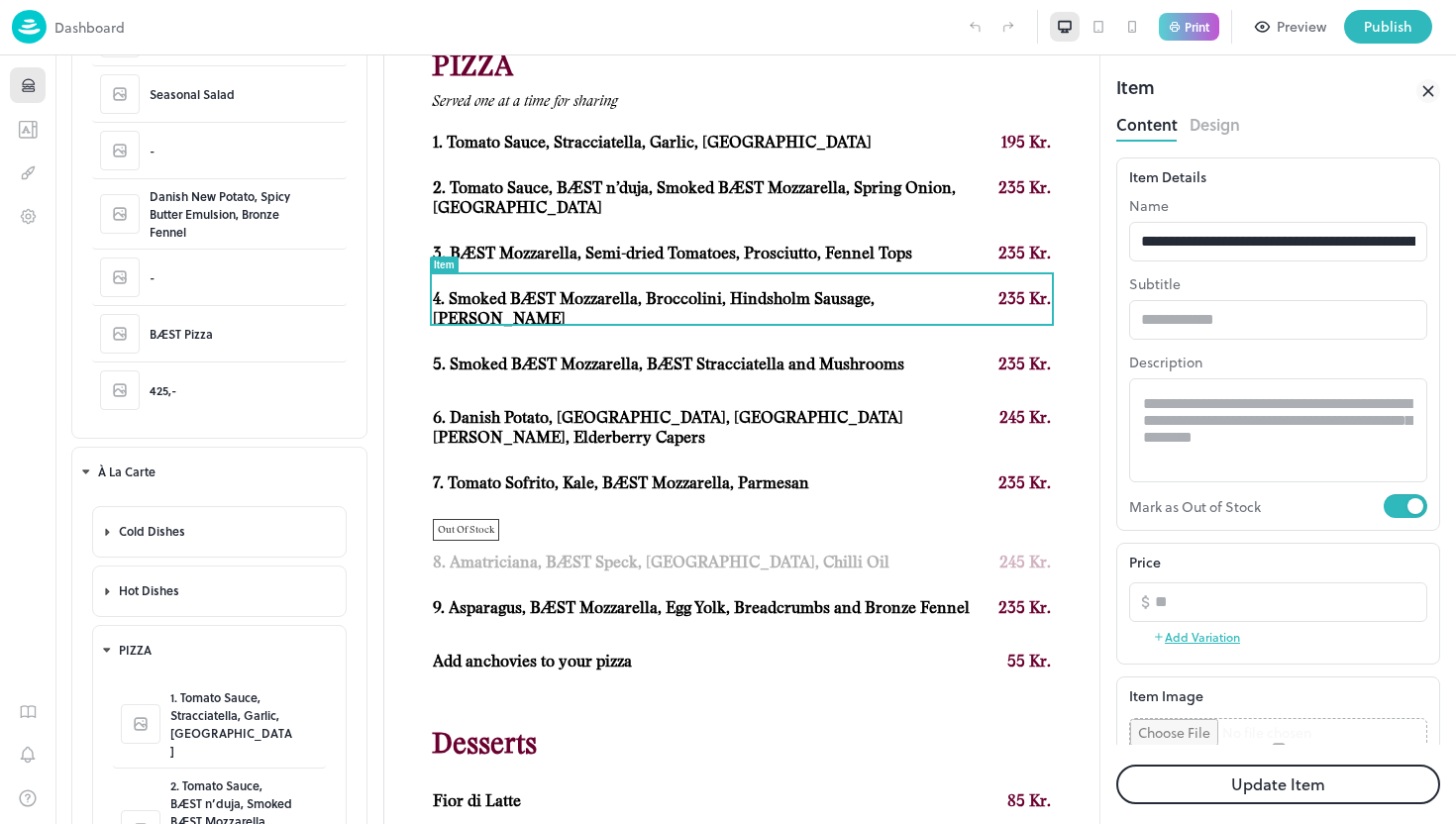 click on "Update Item" at bounding box center [1278, 784] 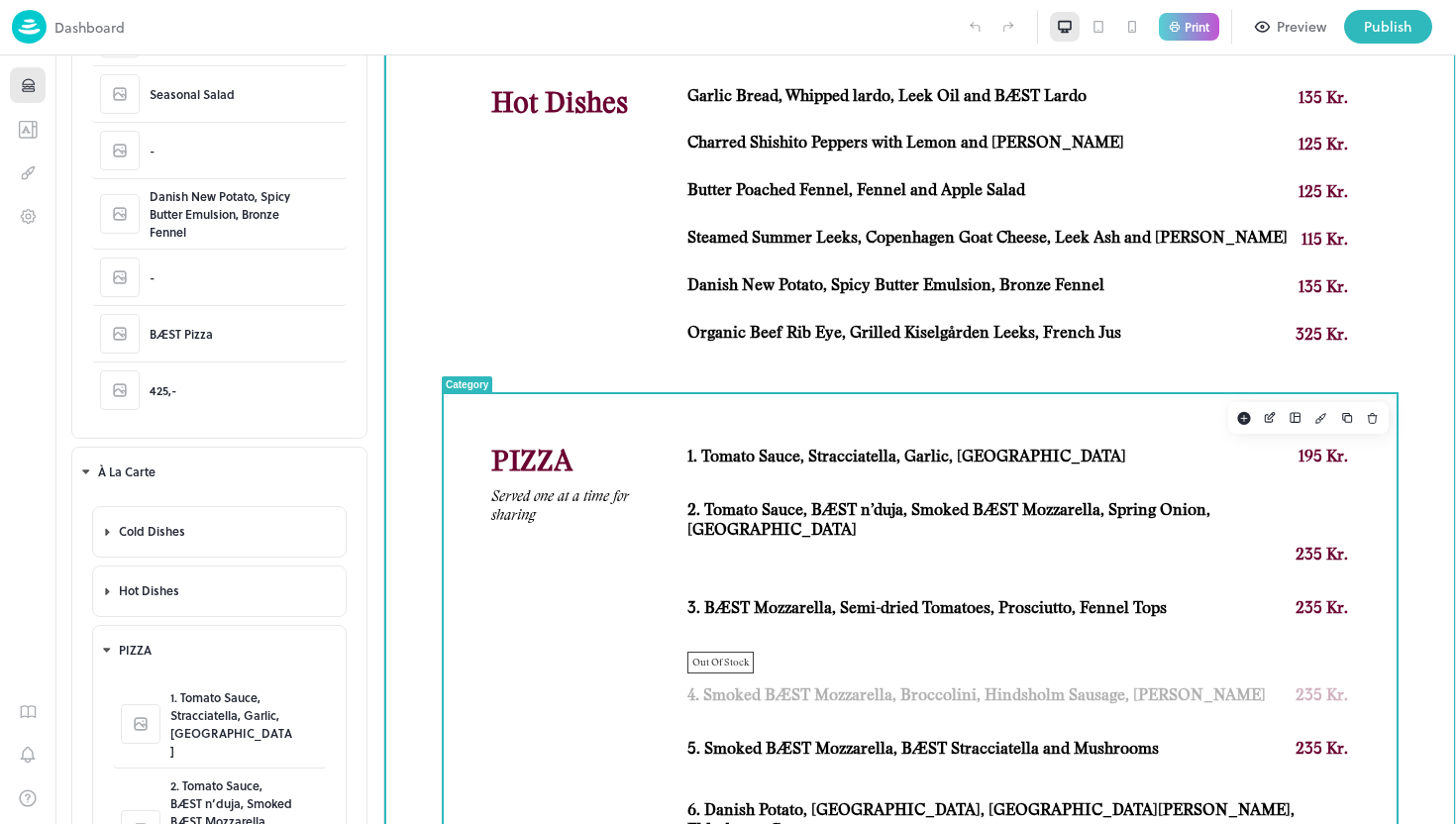 scroll, scrollTop: 1307, scrollLeft: 0, axis: vertical 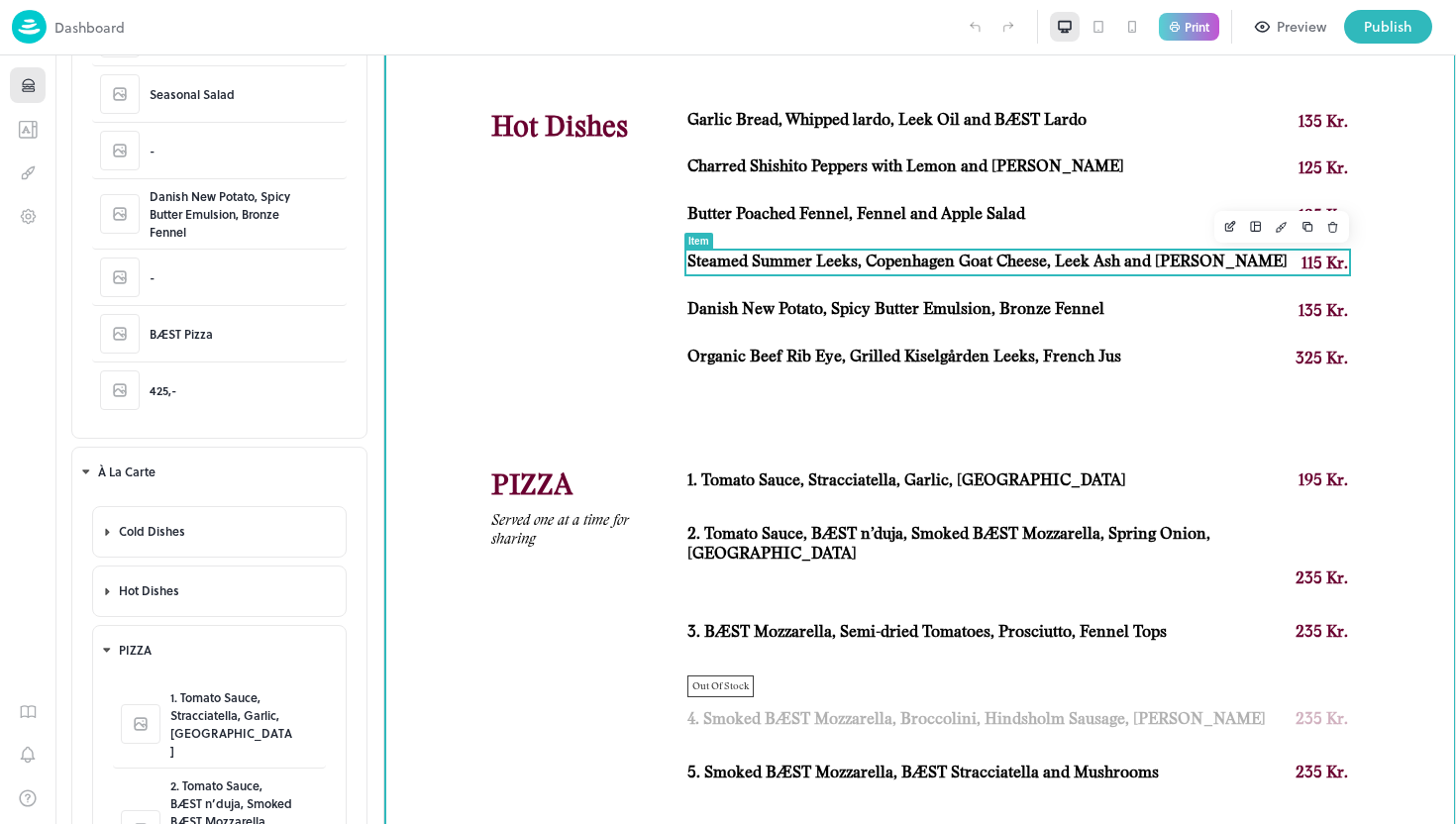 click on "Steamed Summer Leeks, Copenhagen Goat Cheese, Leek Ash and [PERSON_NAME]" at bounding box center (988, 261) 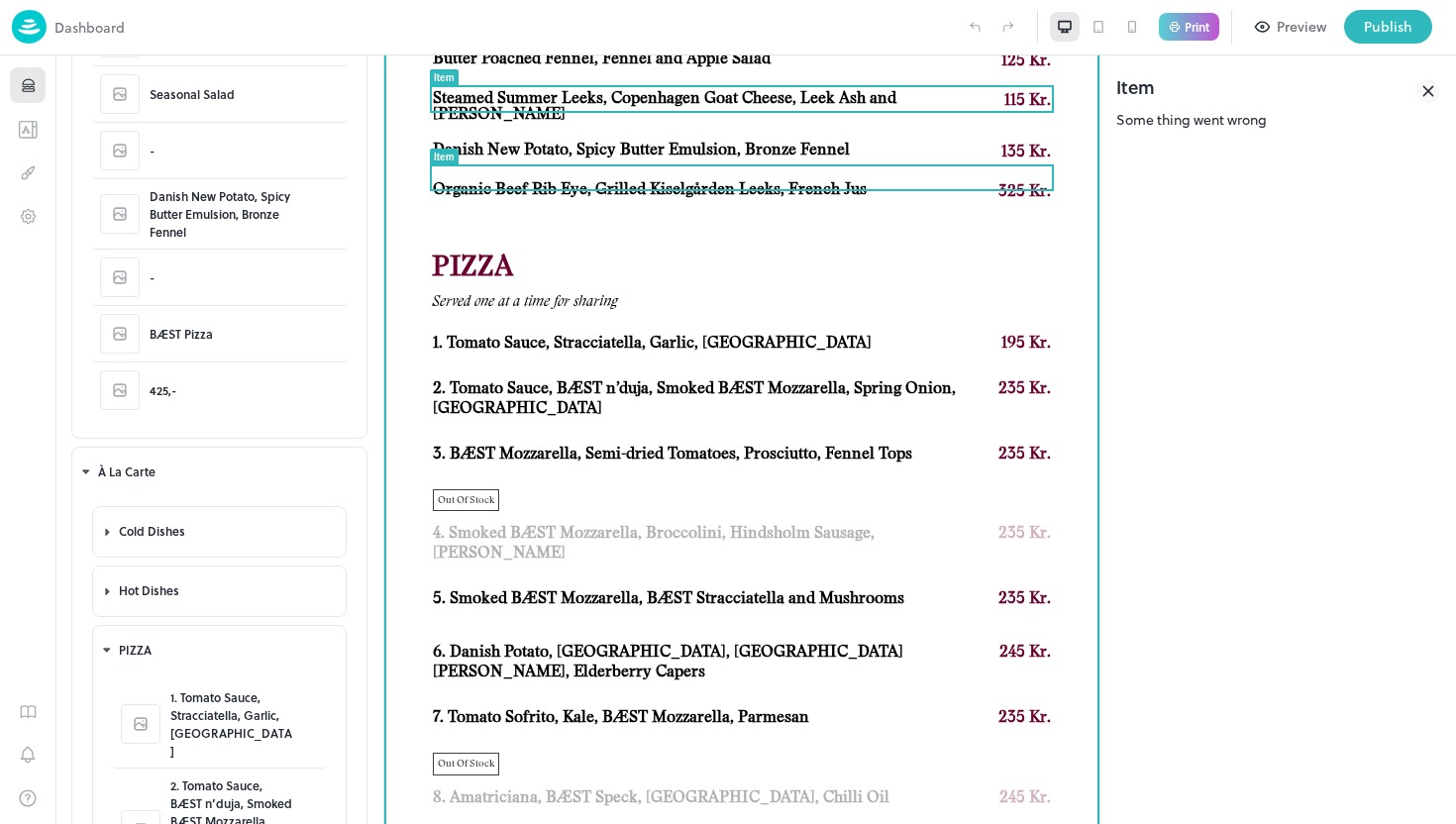 click on "Organic Beef Rib Eye, Grilled Kiselgården Leeks, French Jus" at bounding box center (650, 189) 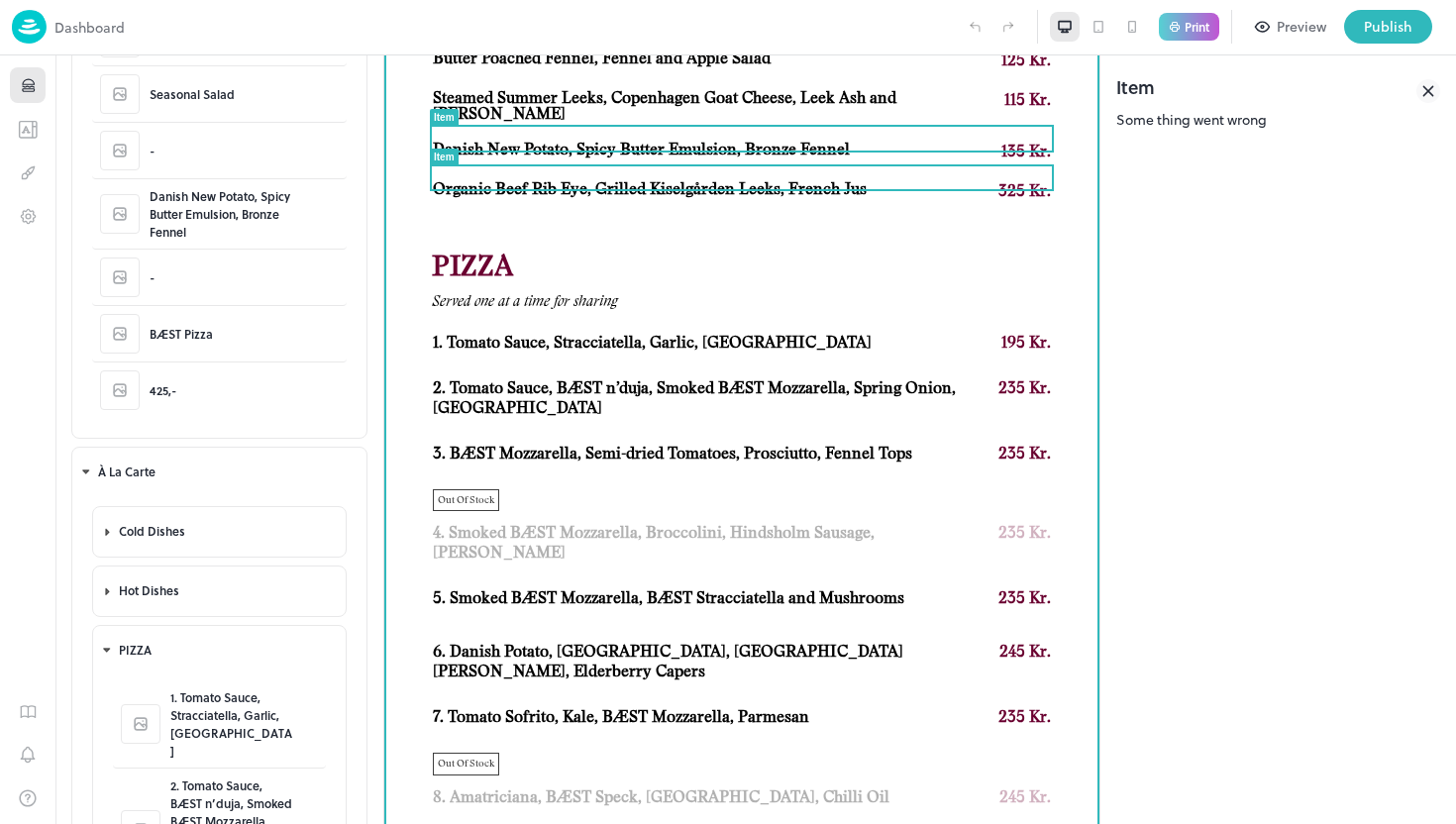 click on "Danish New Potato, Spicy Butter Emulsion, Bronze Fennel  135 Kr." at bounding box center [742, 152] 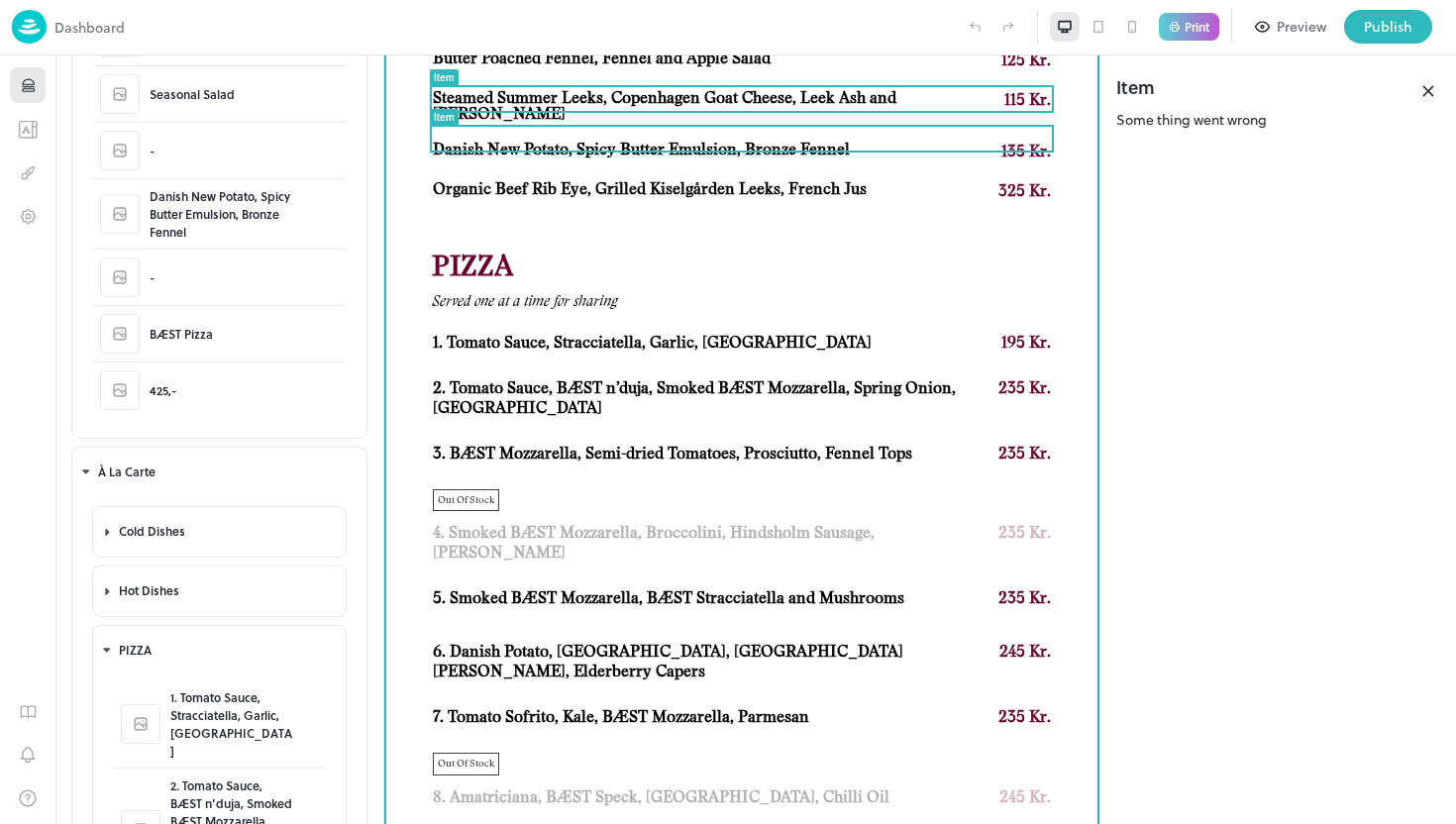 click on "Steamed Summer Leeks, Copenhagen Goat Cheese, Leek Ash and [PERSON_NAME]" at bounding box center [716, 106] 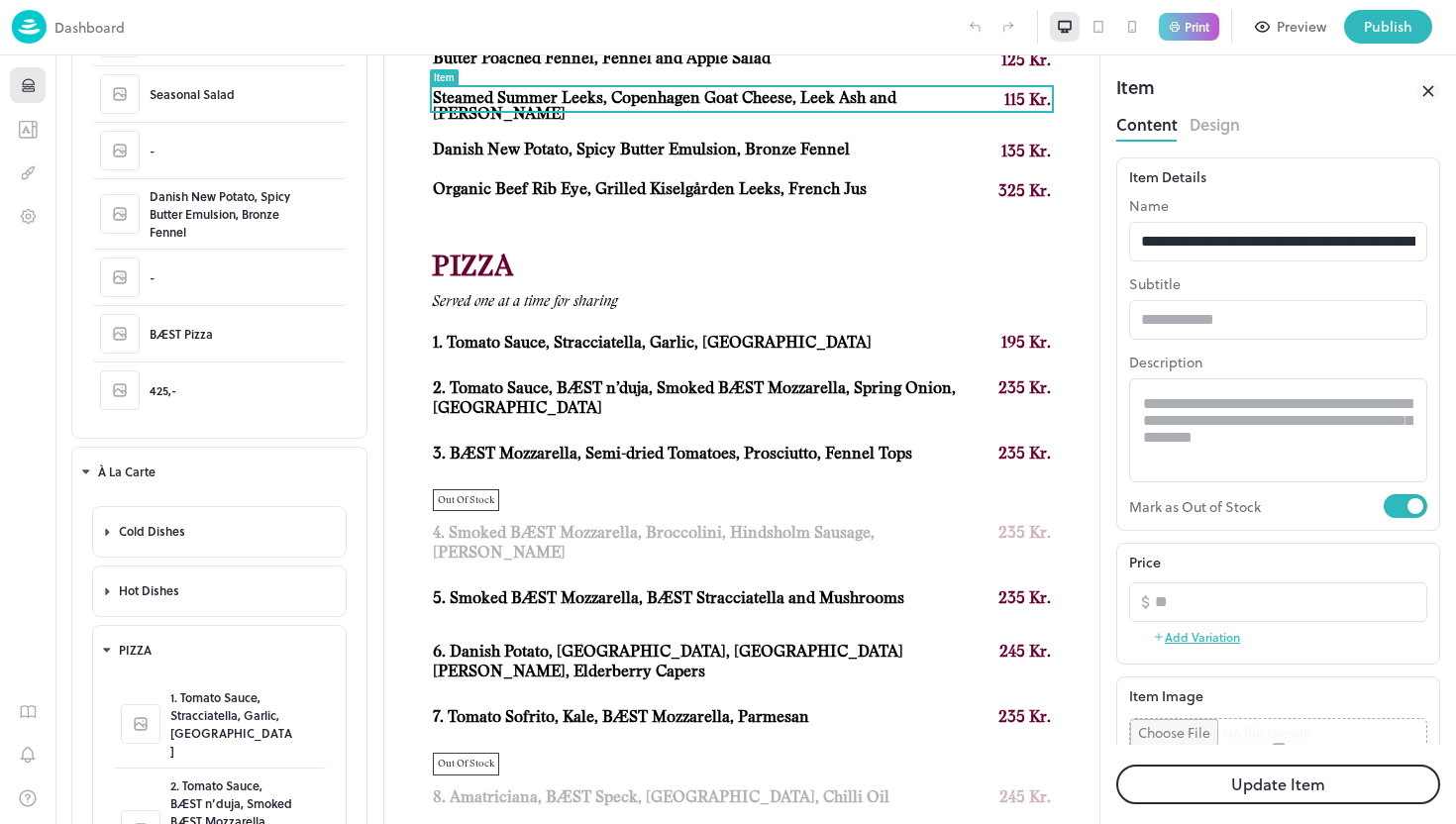 click on "Update Item" at bounding box center (1278, 784) 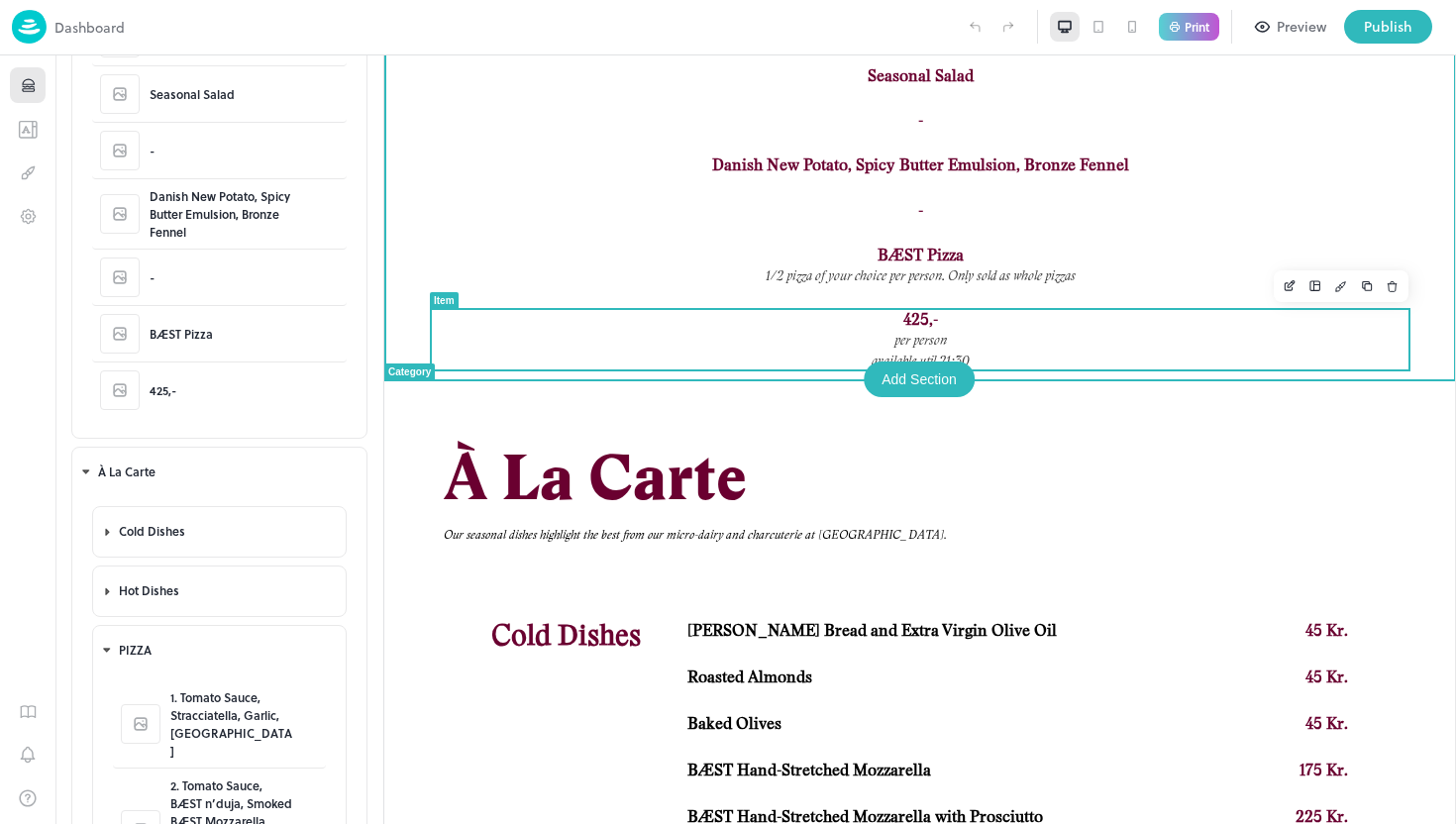 scroll, scrollTop: 306, scrollLeft: 0, axis: vertical 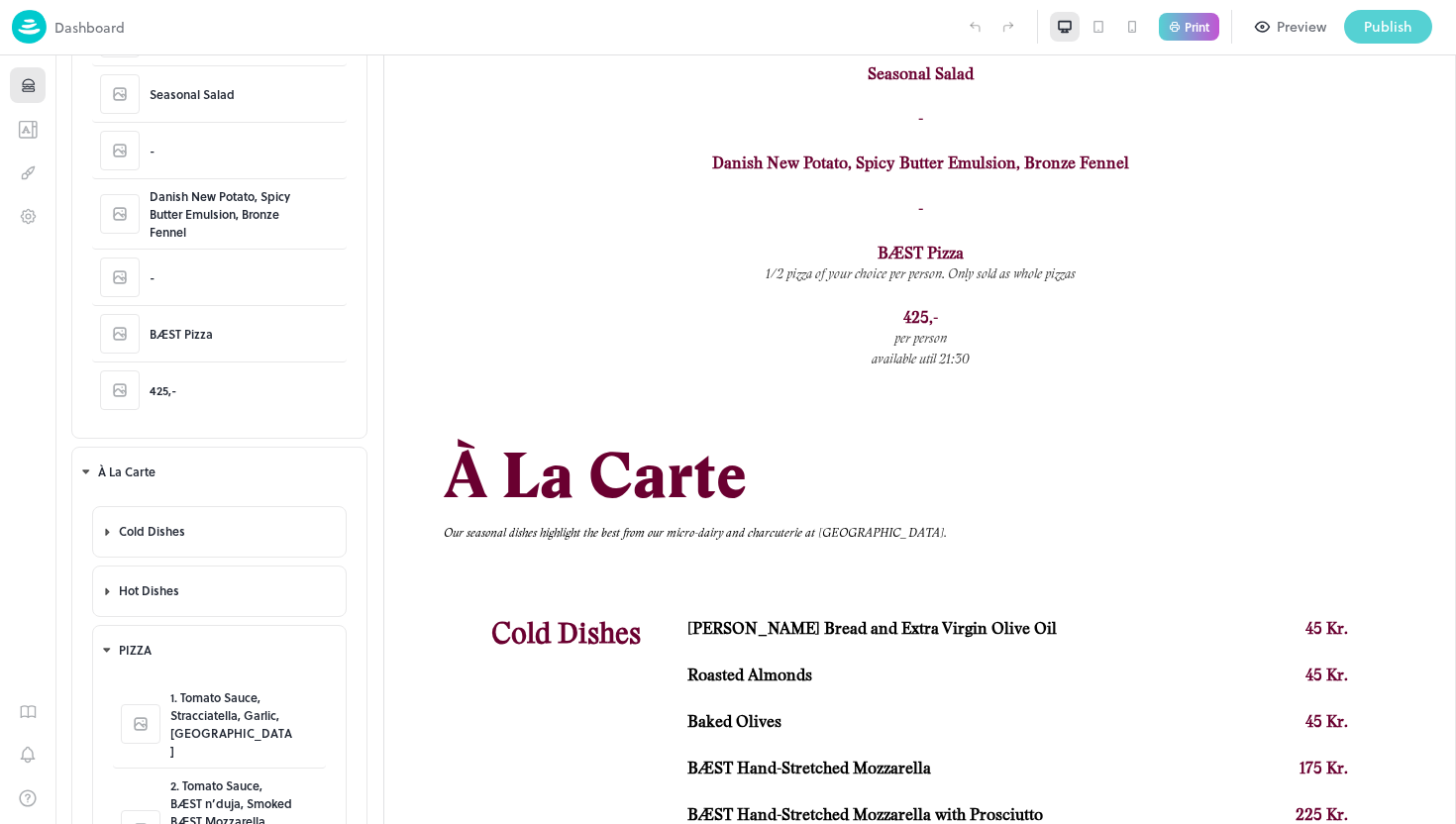 click on "Publish" at bounding box center [1388, 27] 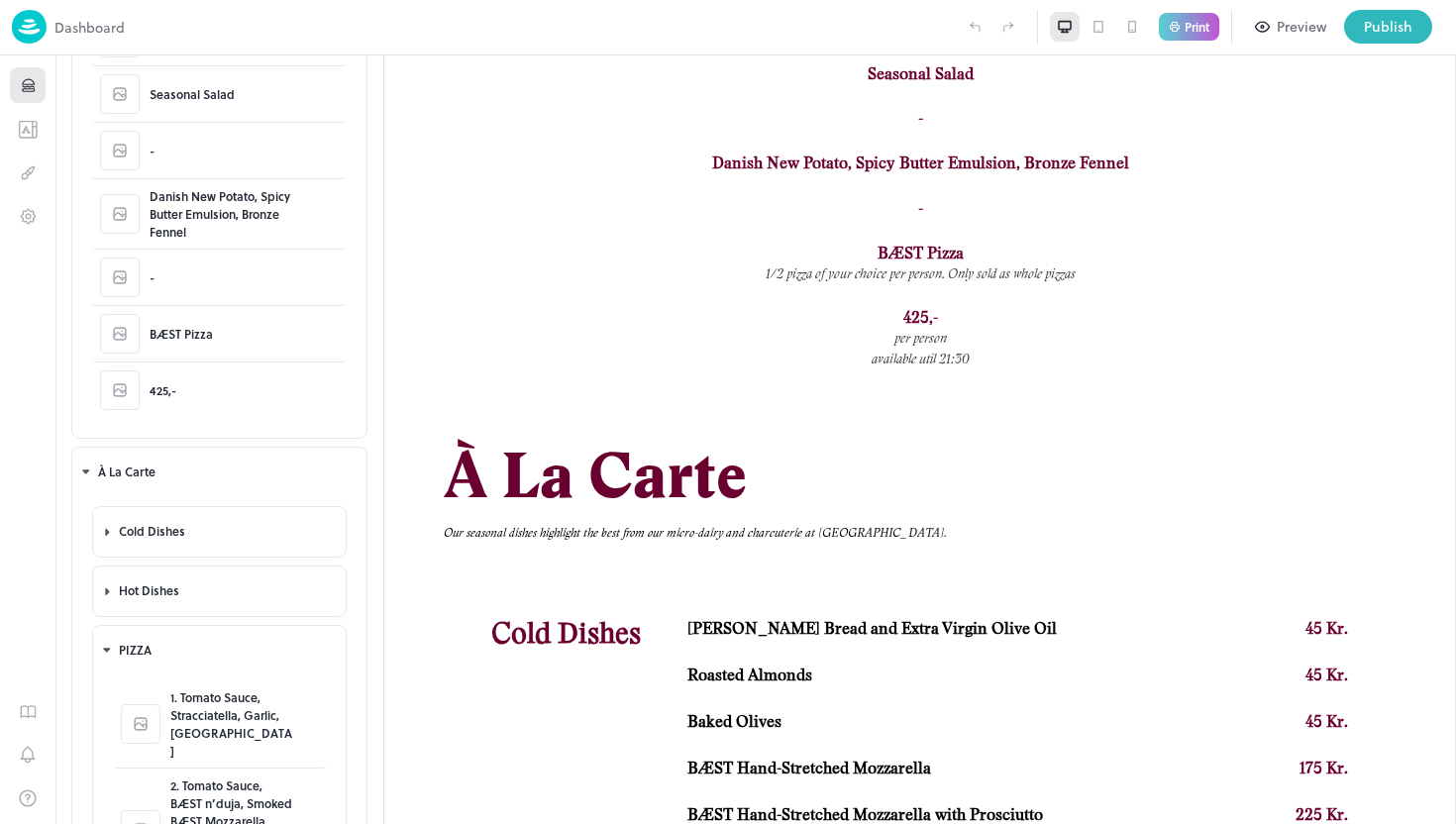 click at bounding box center [728, 824] 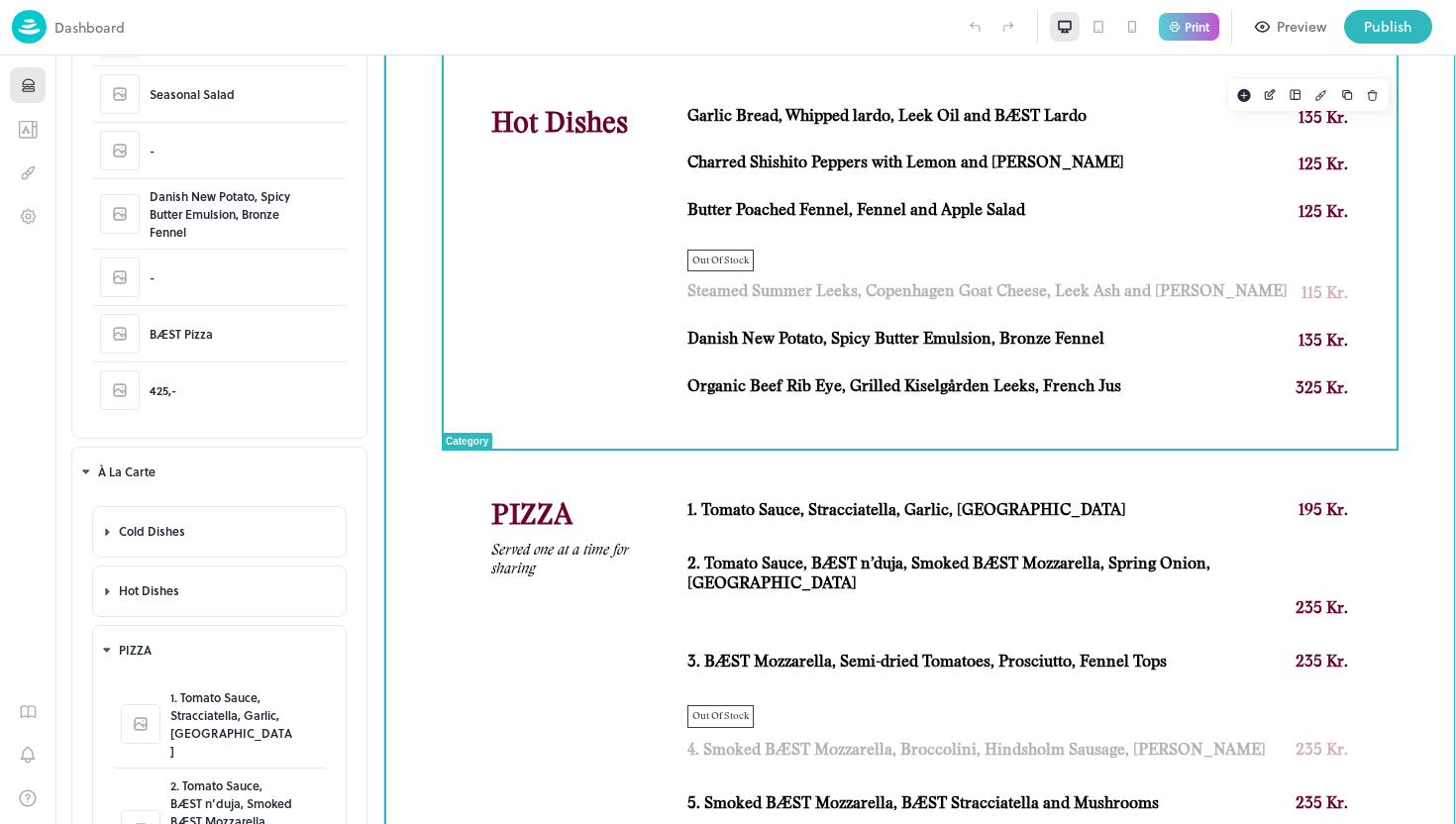 scroll, scrollTop: 1310, scrollLeft: 0, axis: vertical 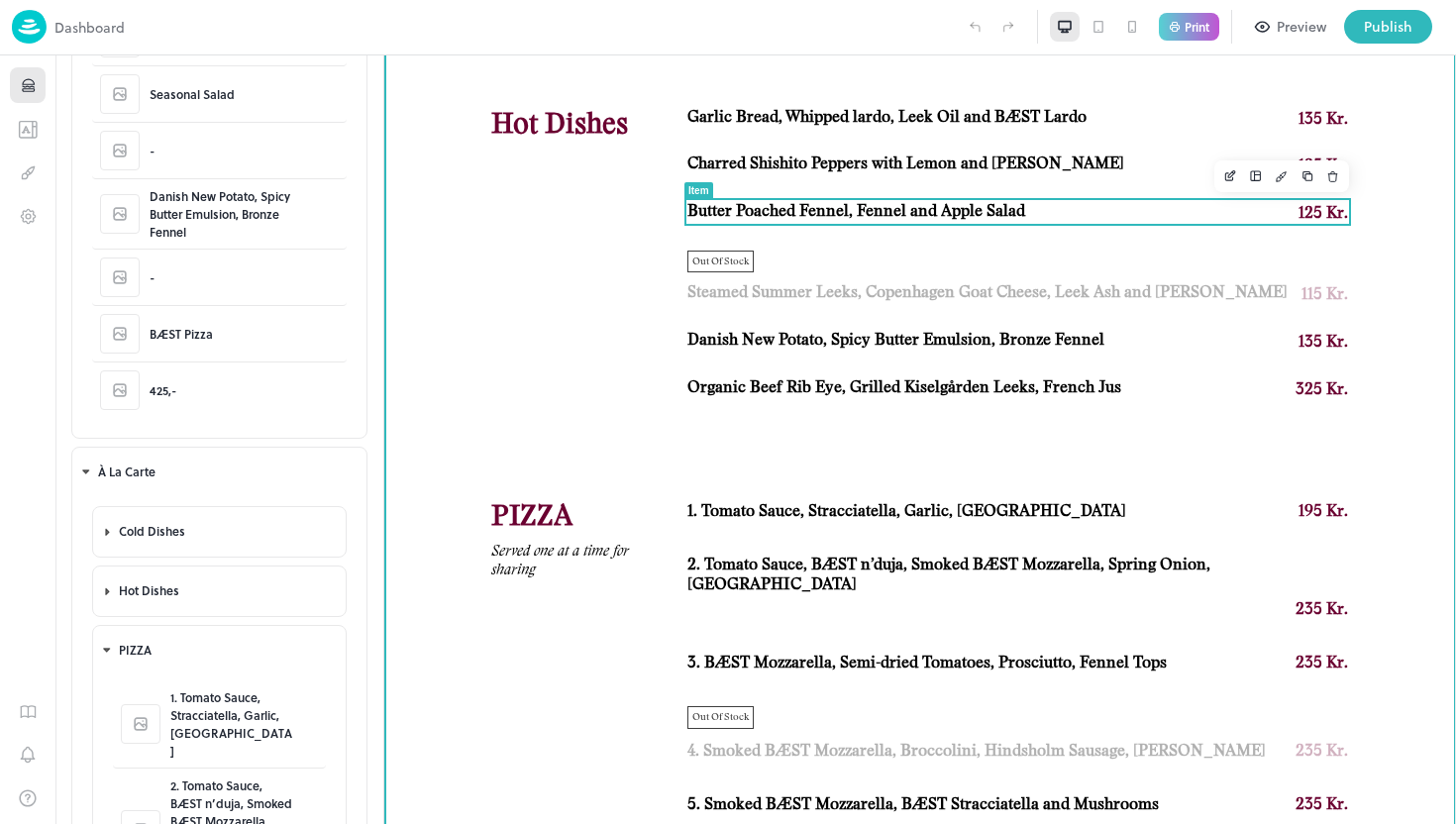 click on "Butter Poached Fennel, Fennel and Apple Salad" at bounding box center [856, 211] 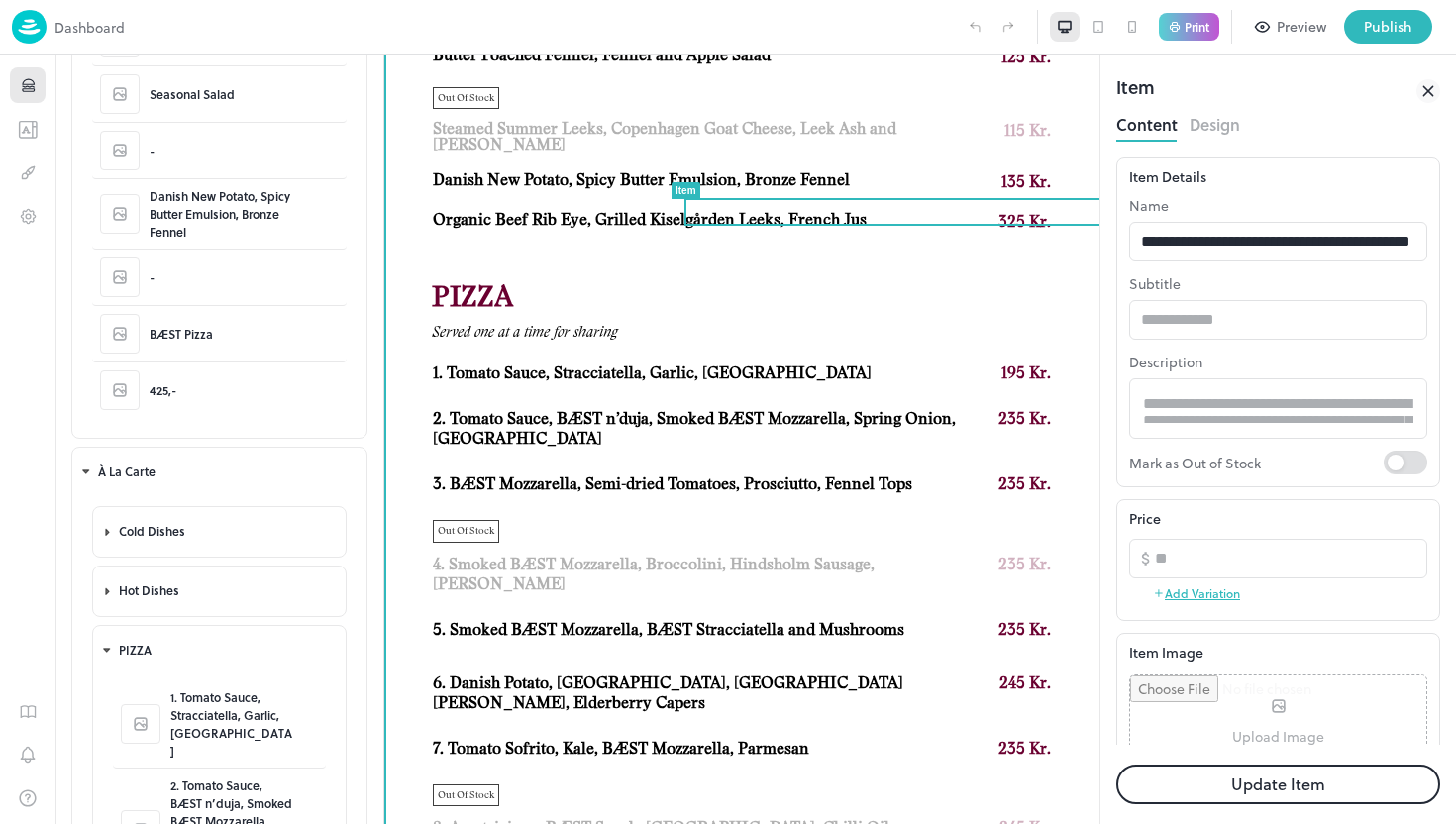 scroll, scrollTop: 0, scrollLeft: 0, axis: both 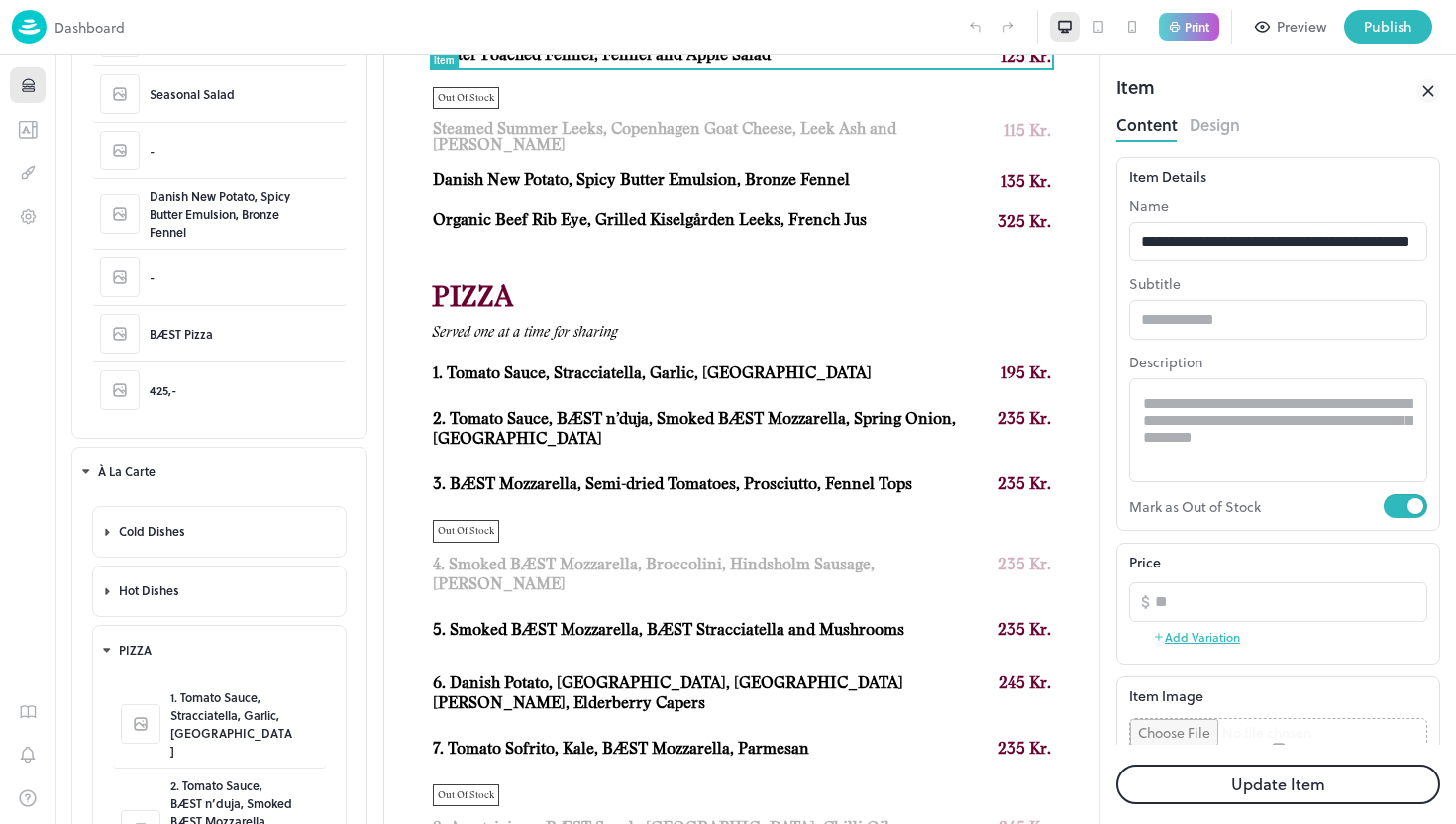 click on "Update Item" at bounding box center [1278, 784] 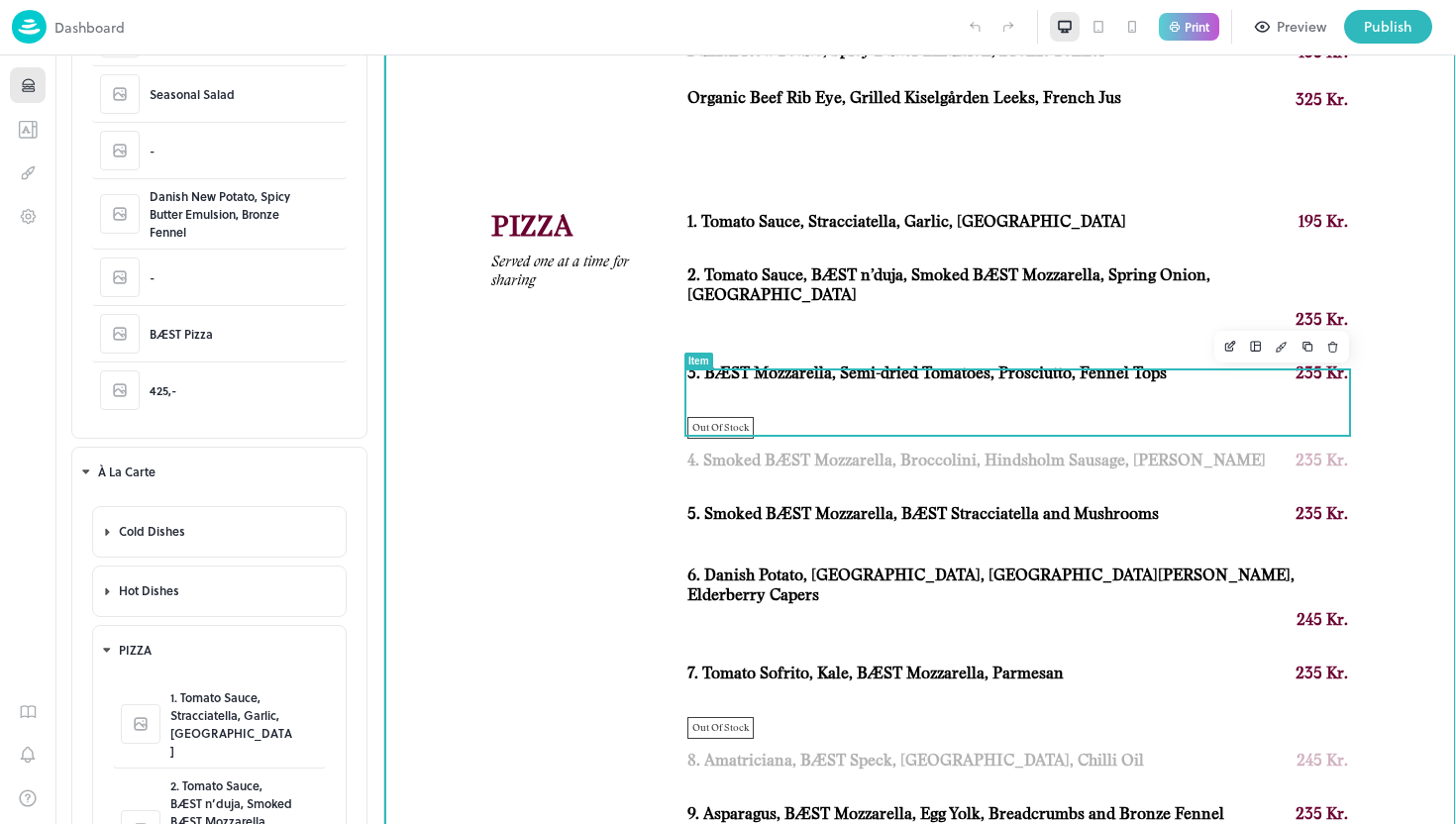 scroll, scrollTop: 1637, scrollLeft: 0, axis: vertical 